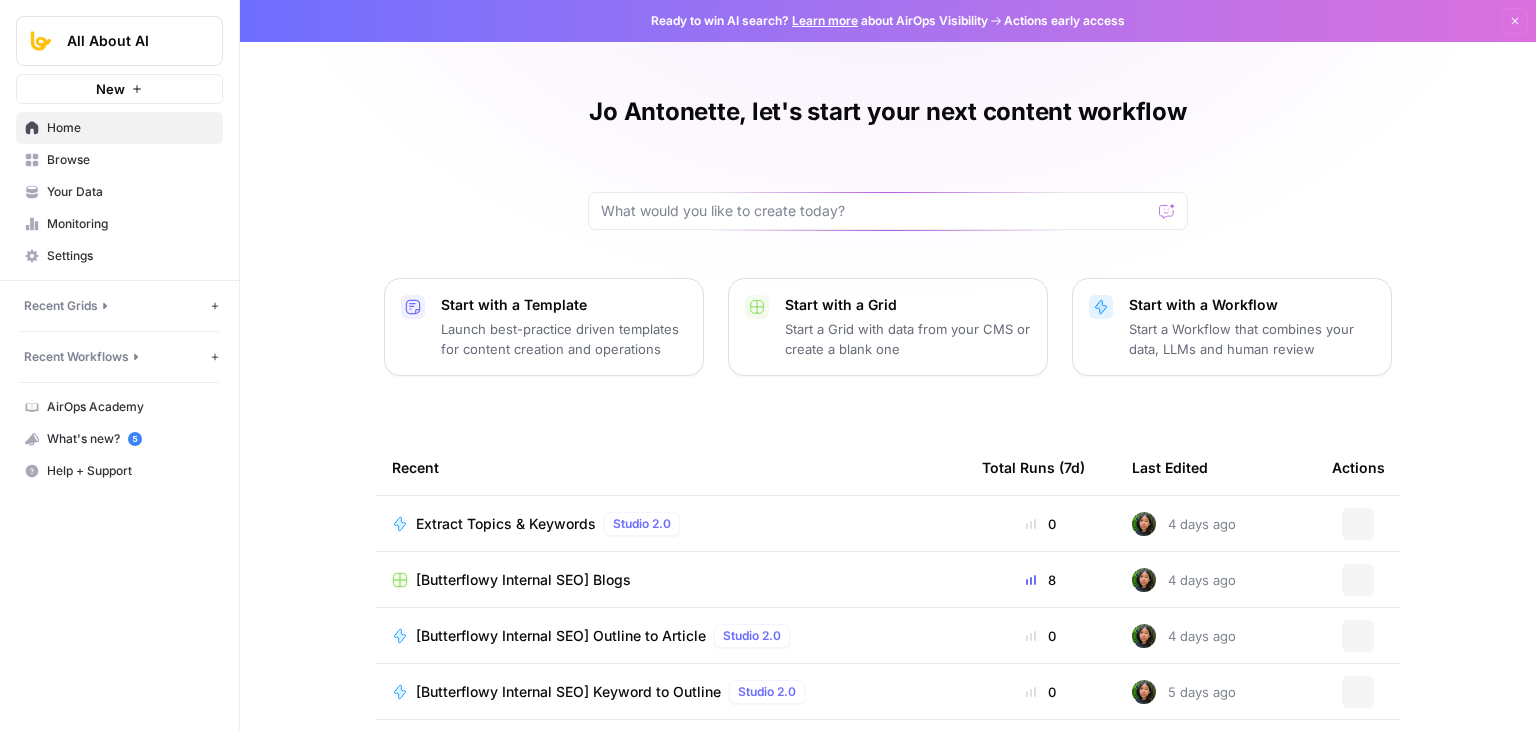 scroll, scrollTop: 0, scrollLeft: 0, axis: both 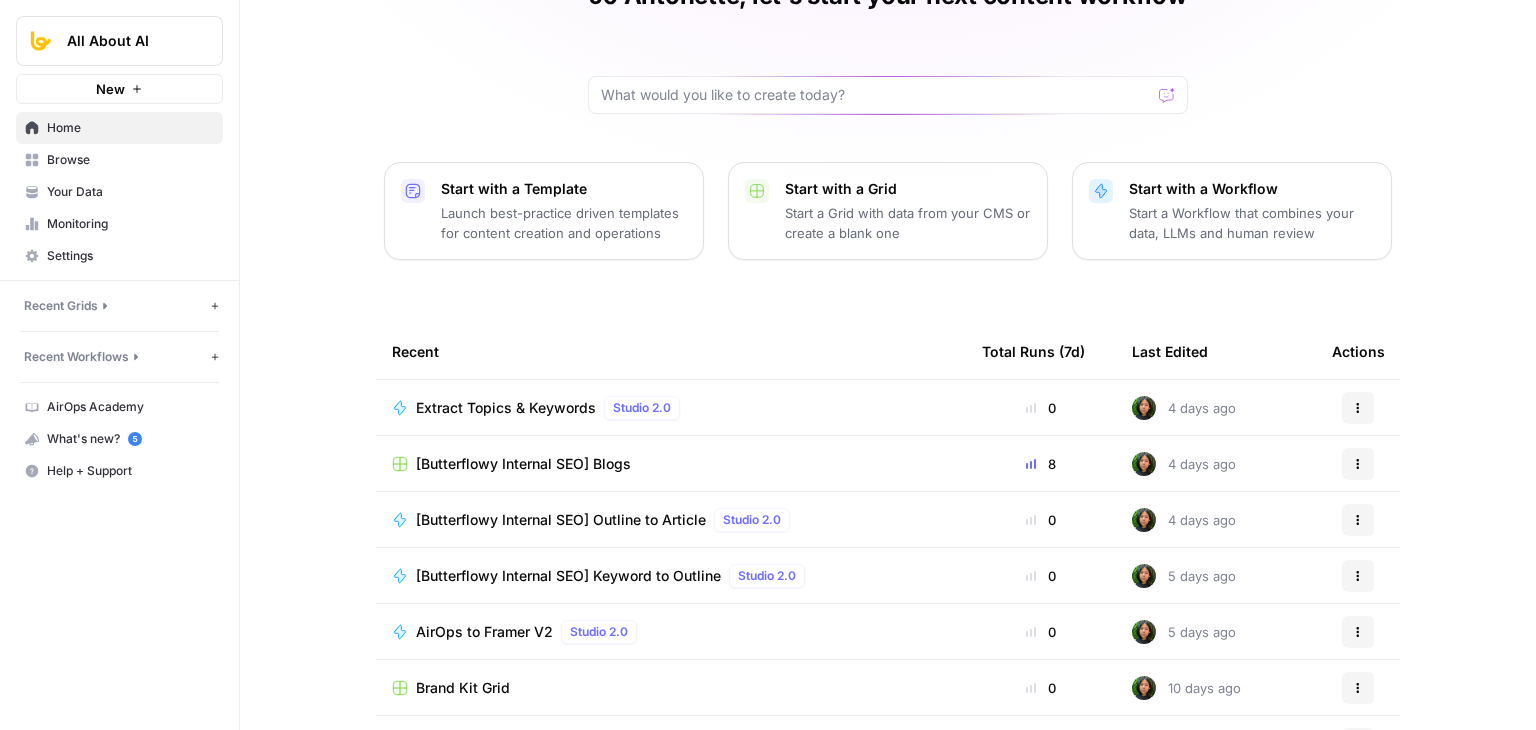 click on "[Butterflowy Internal SEO] Blogs" at bounding box center [523, 464] 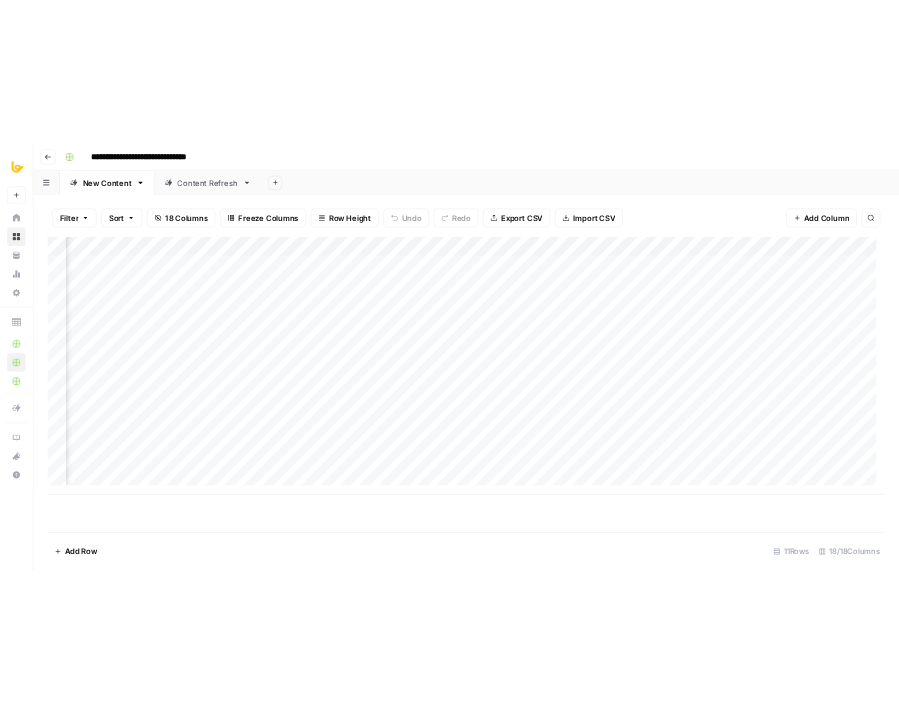 scroll, scrollTop: 0, scrollLeft: 1797, axis: horizontal 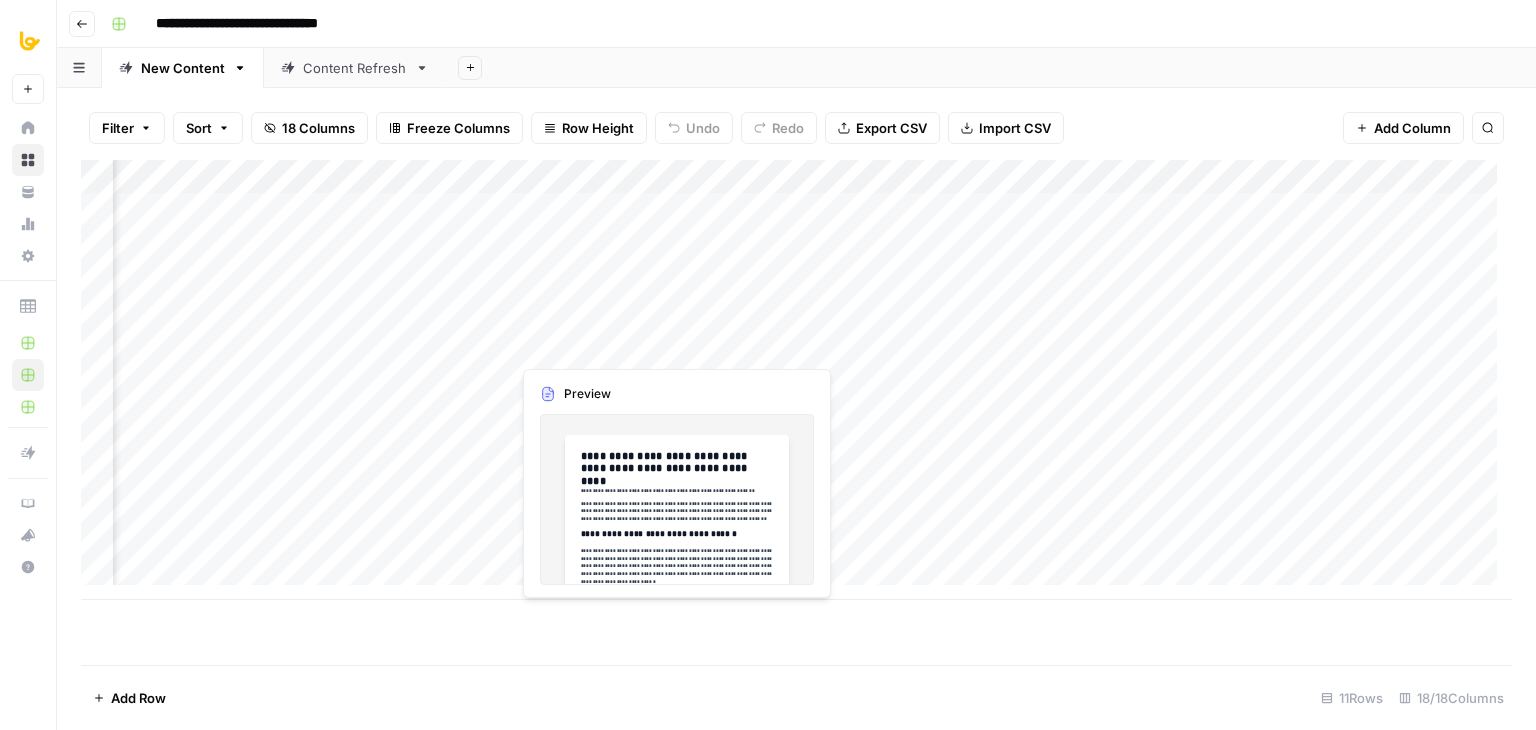 click on "Add Column" at bounding box center (796, 380) 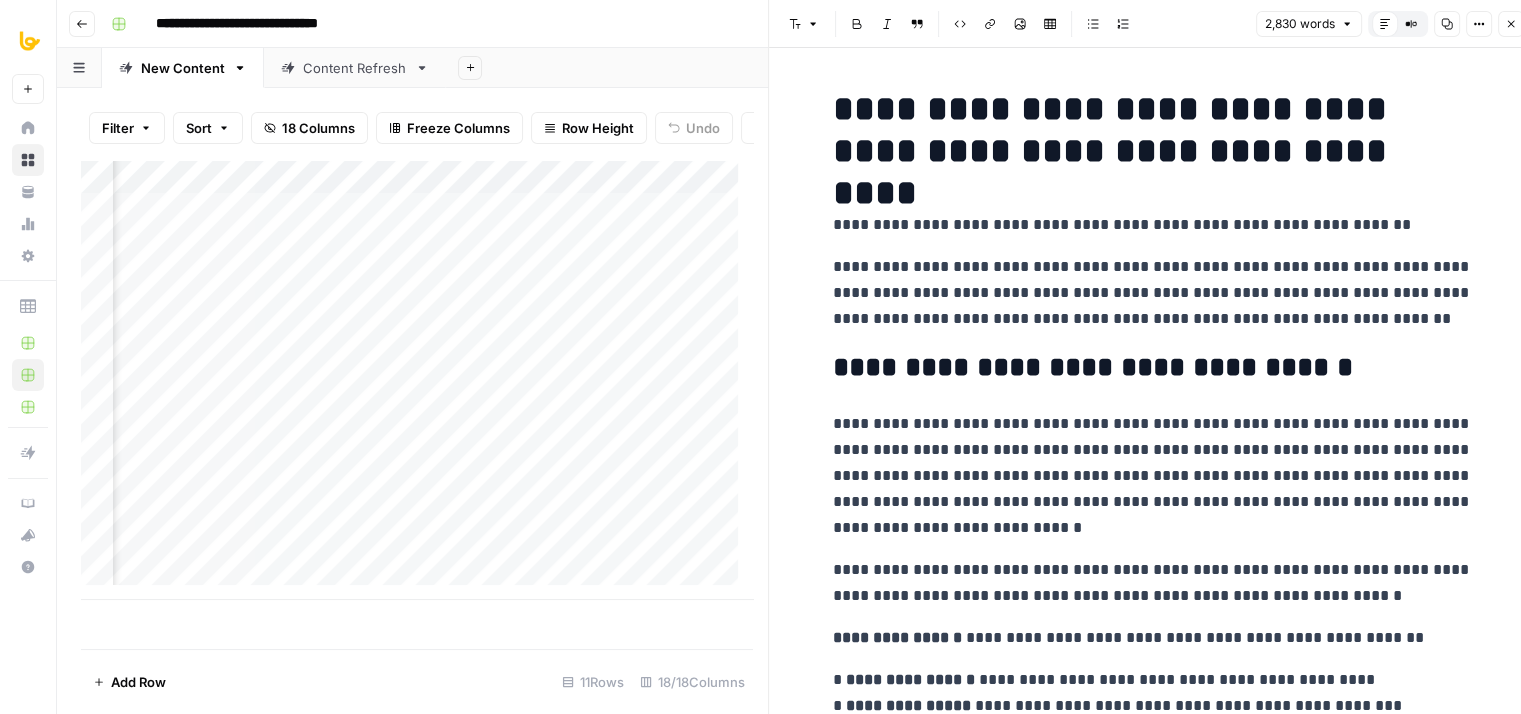 click on "Copy" at bounding box center (1447, 24) 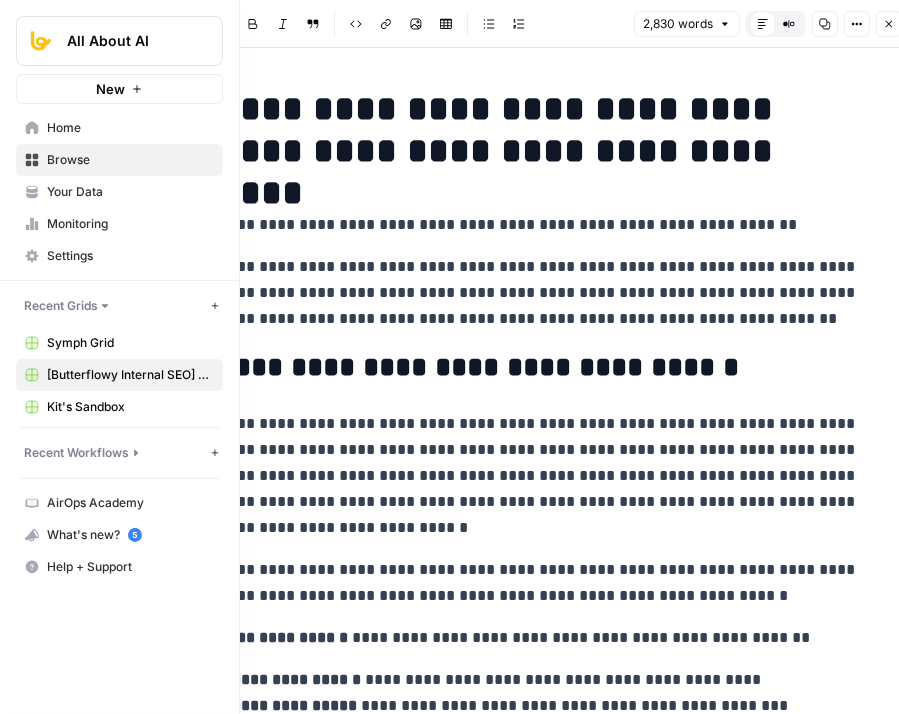 click on "Home" at bounding box center [130, 128] 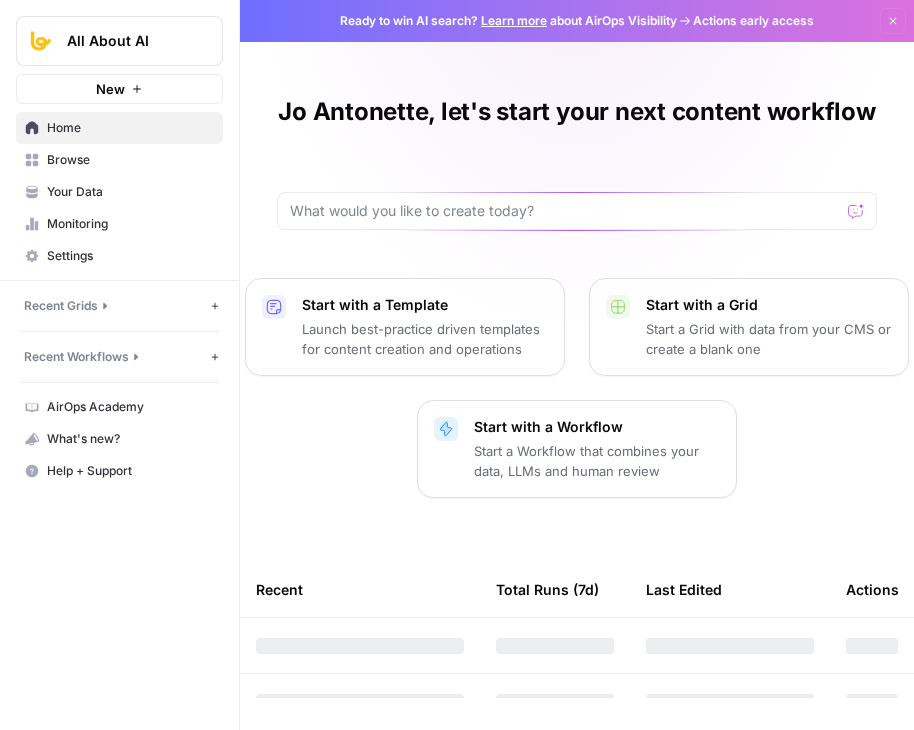scroll, scrollTop: 0, scrollLeft: 0, axis: both 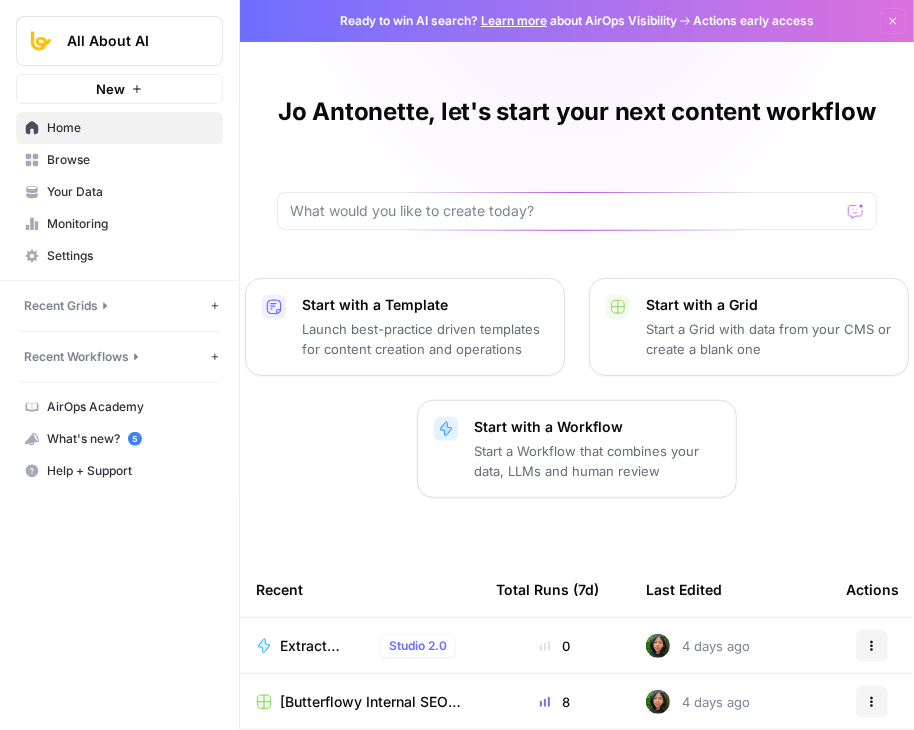 click on "Browse" at bounding box center (119, 160) 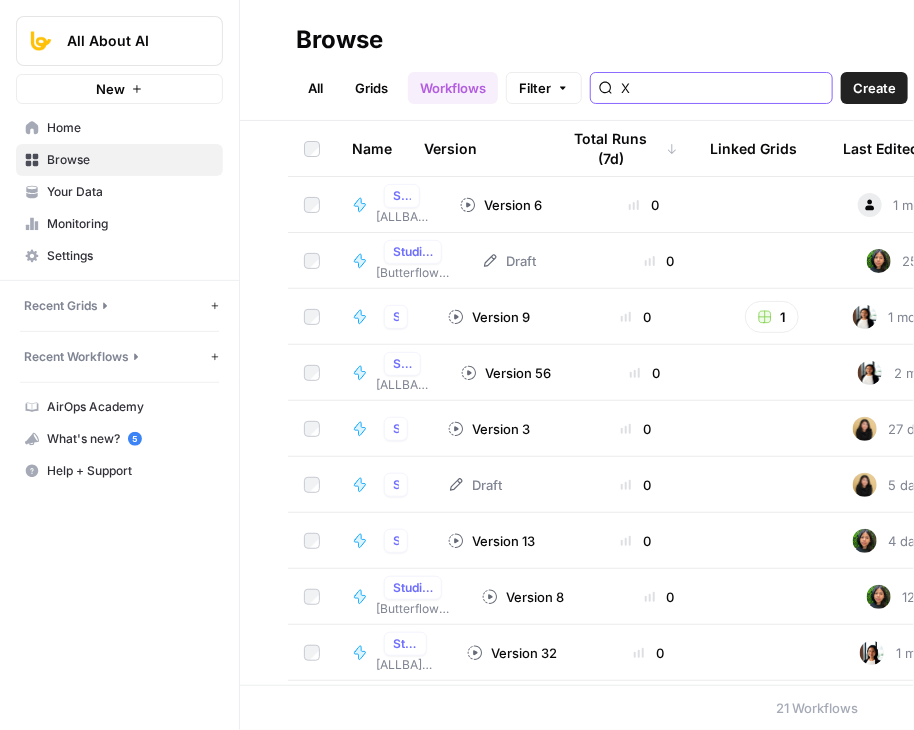 click on "X" at bounding box center (722, 88) 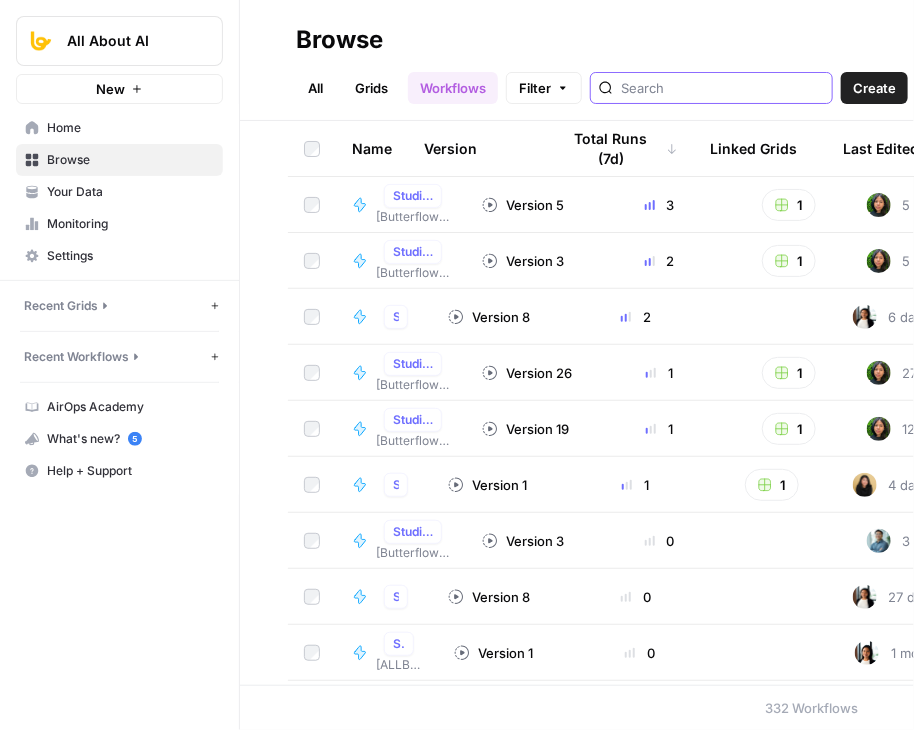 scroll, scrollTop: 0, scrollLeft: 0, axis: both 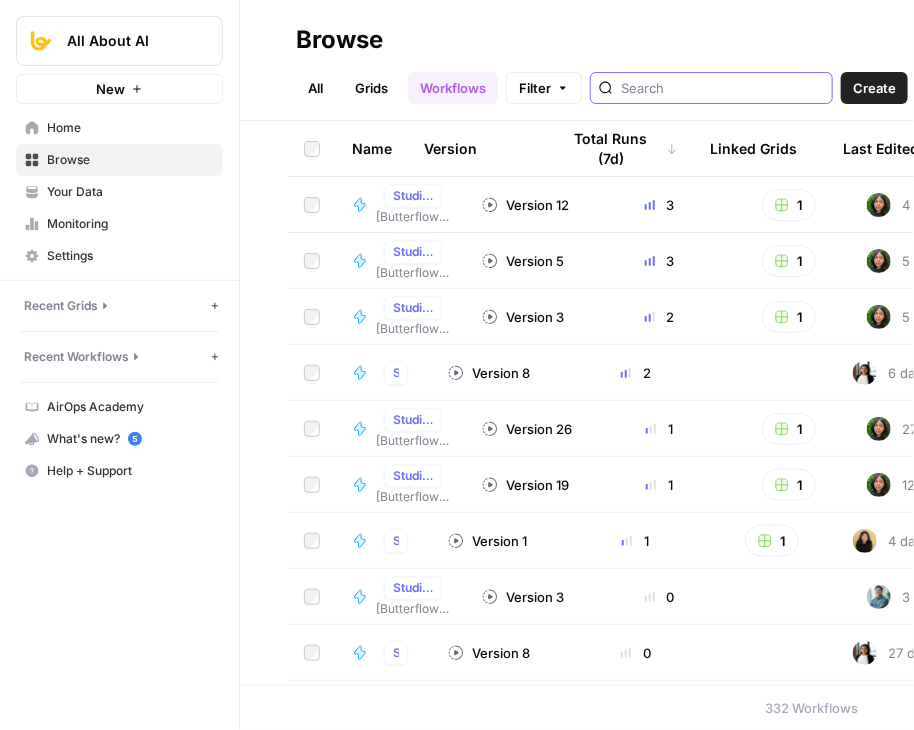 type 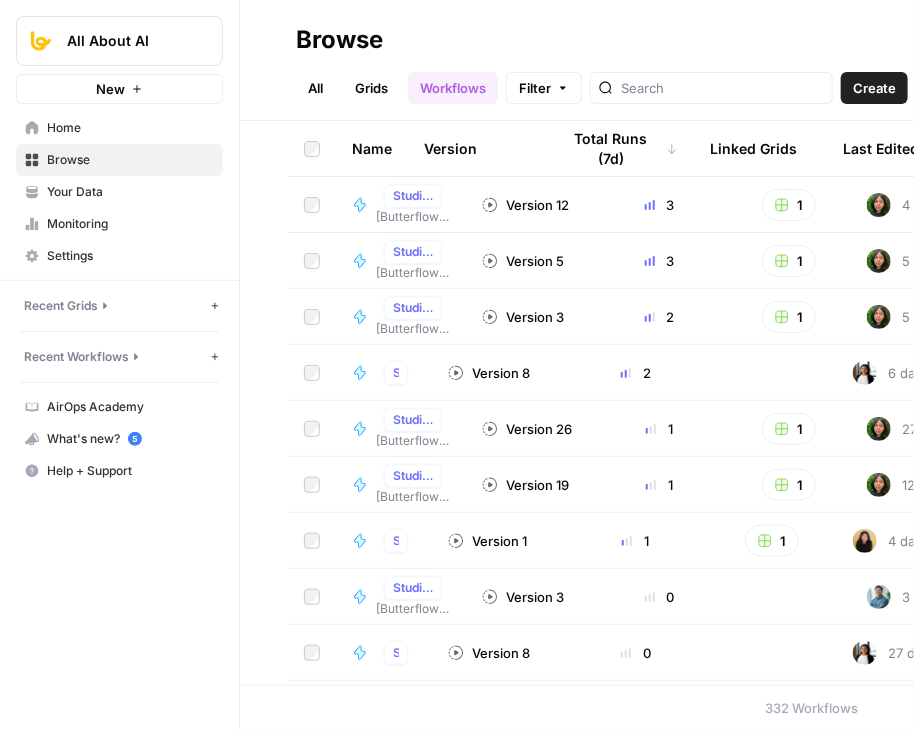 click on "Home" at bounding box center (130, 128) 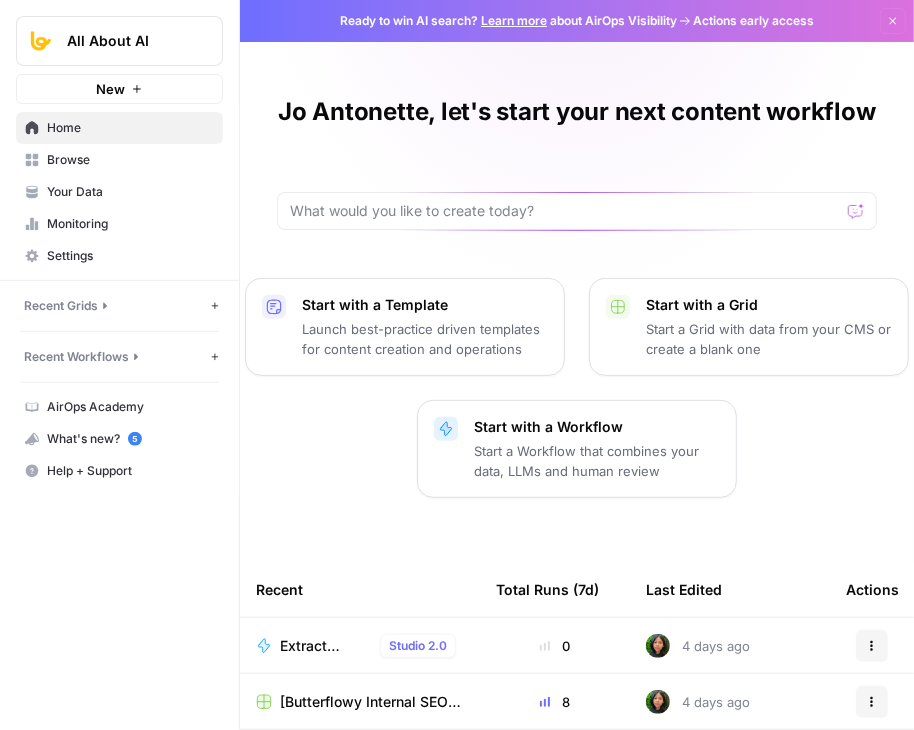 click on "Browse" at bounding box center [130, 160] 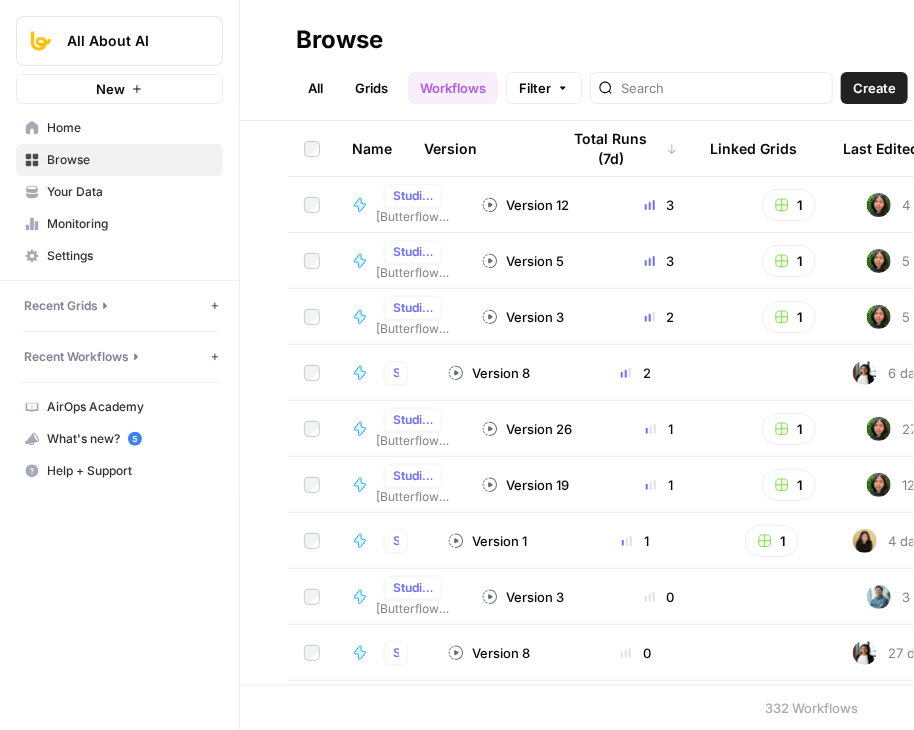 click 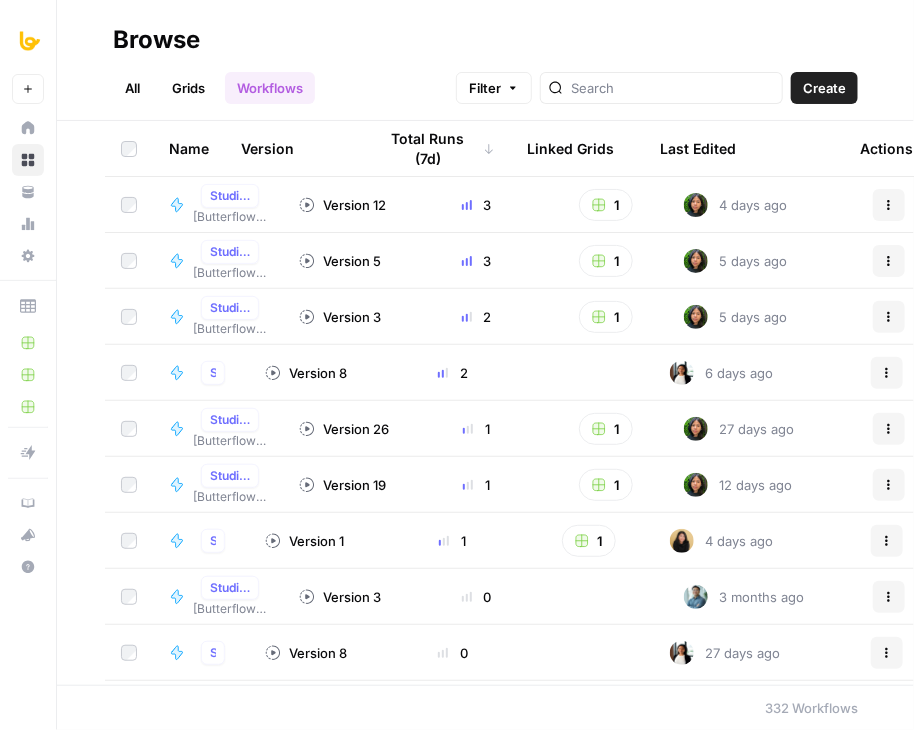 click on "All" at bounding box center (132, 88) 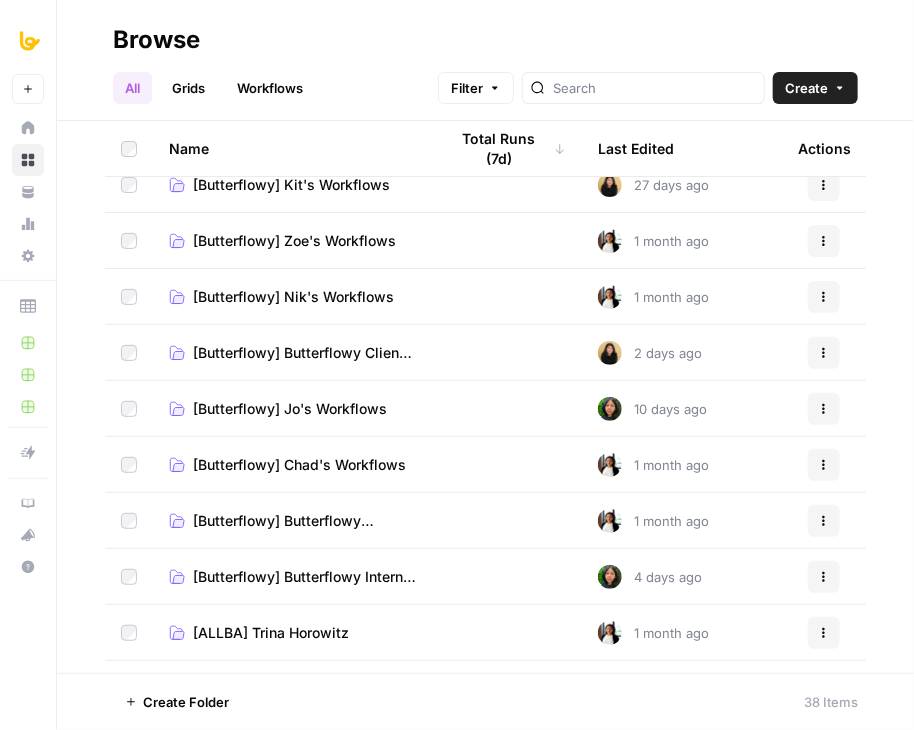 scroll, scrollTop: 23, scrollLeft: 0, axis: vertical 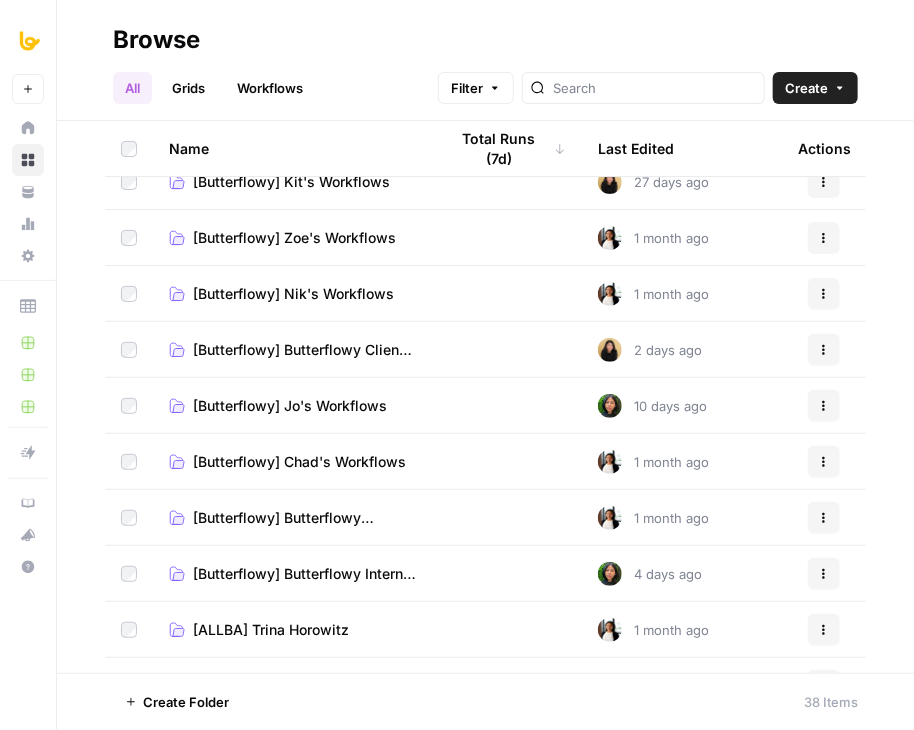 click on "[Butterflowy] Jo's Workflows" at bounding box center (290, 406) 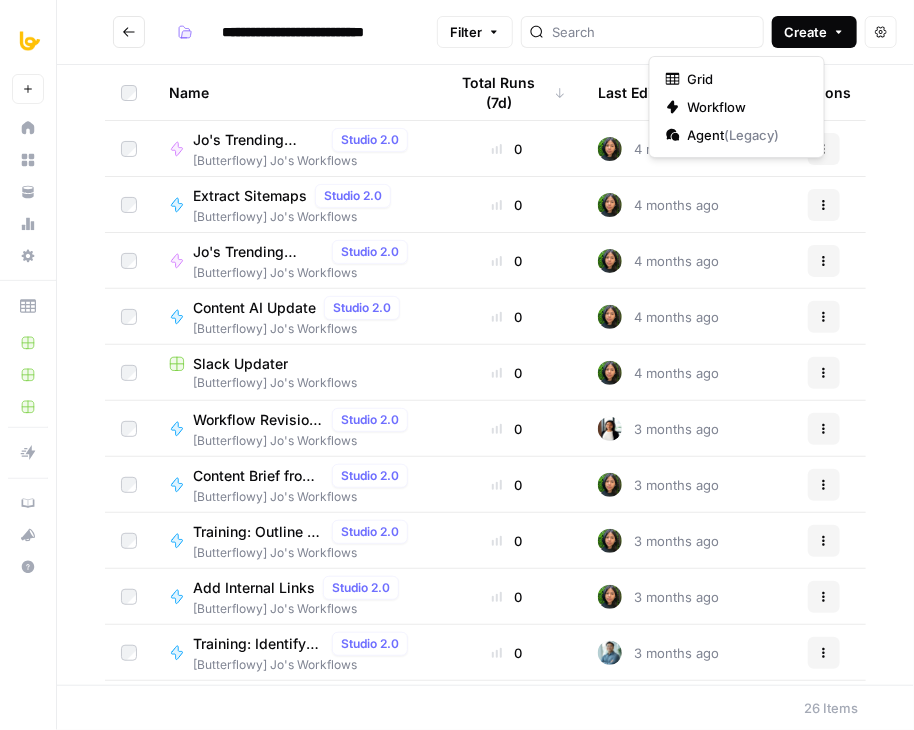 click on "Create" at bounding box center [814, 32] 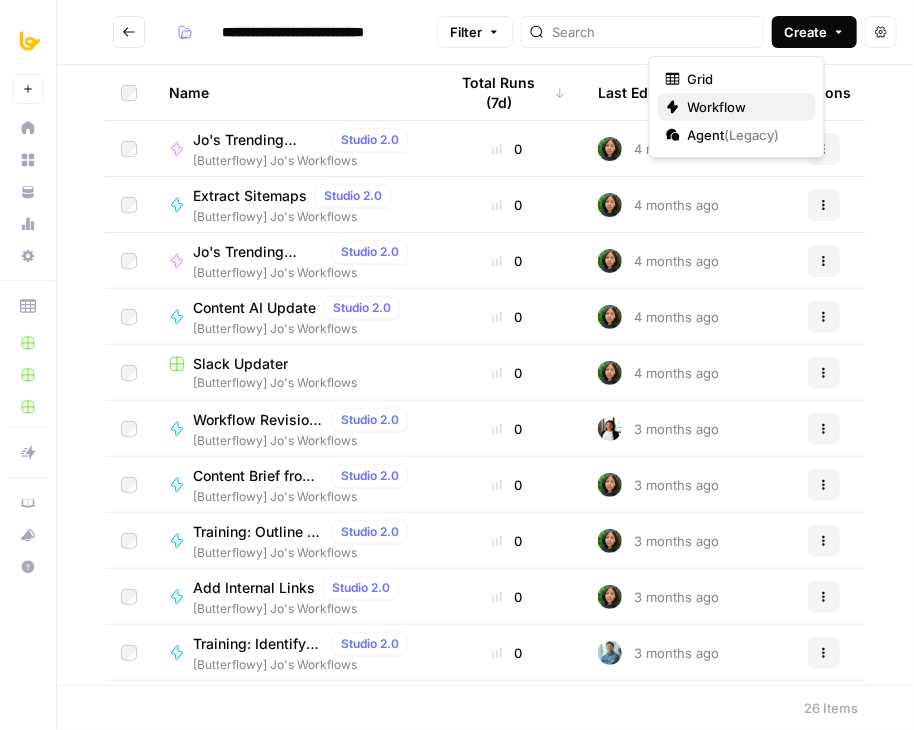 click on "Workflow" at bounding box center (744, 107) 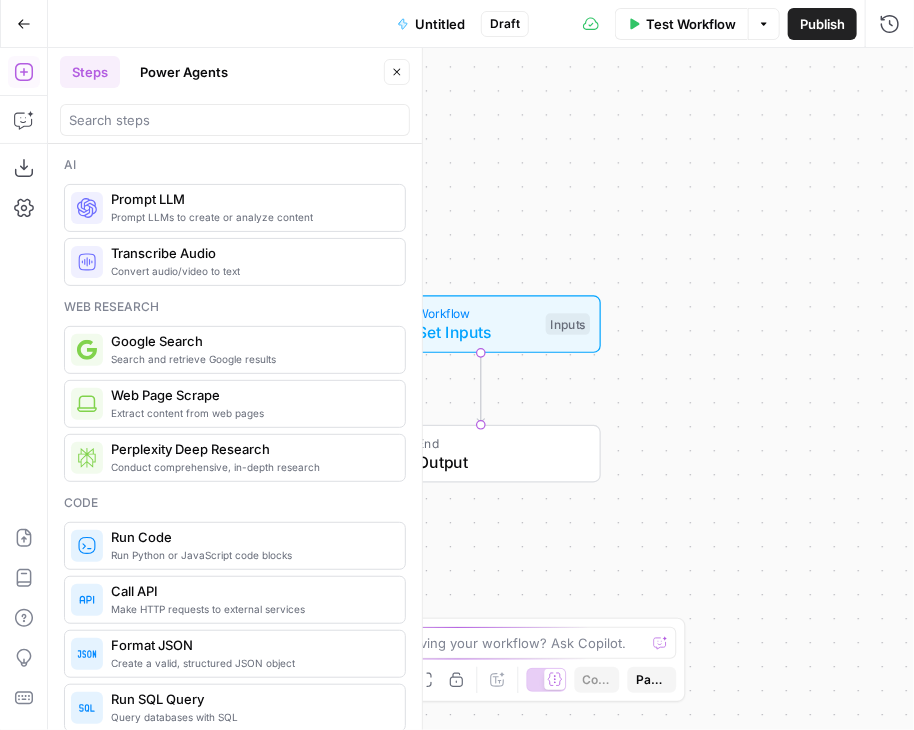 click 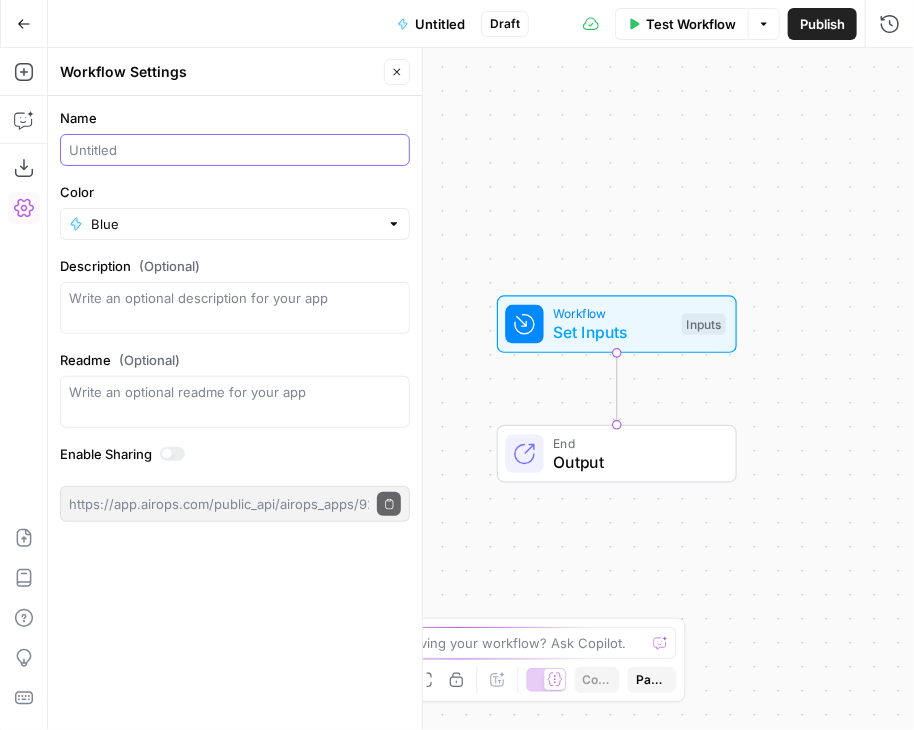 click on "Name" at bounding box center [235, 150] 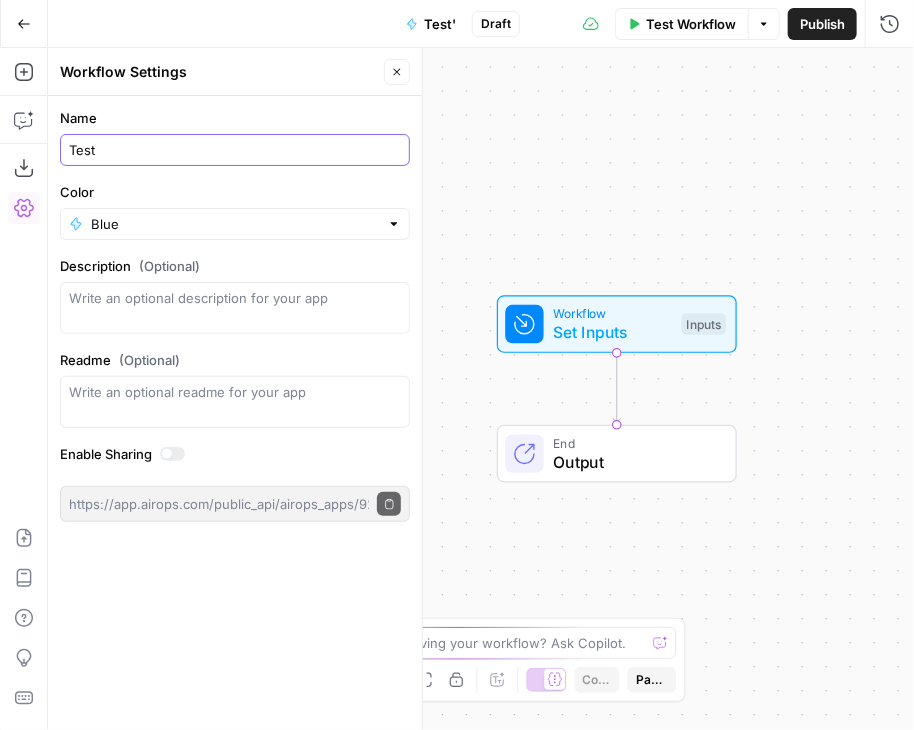 type on "Test" 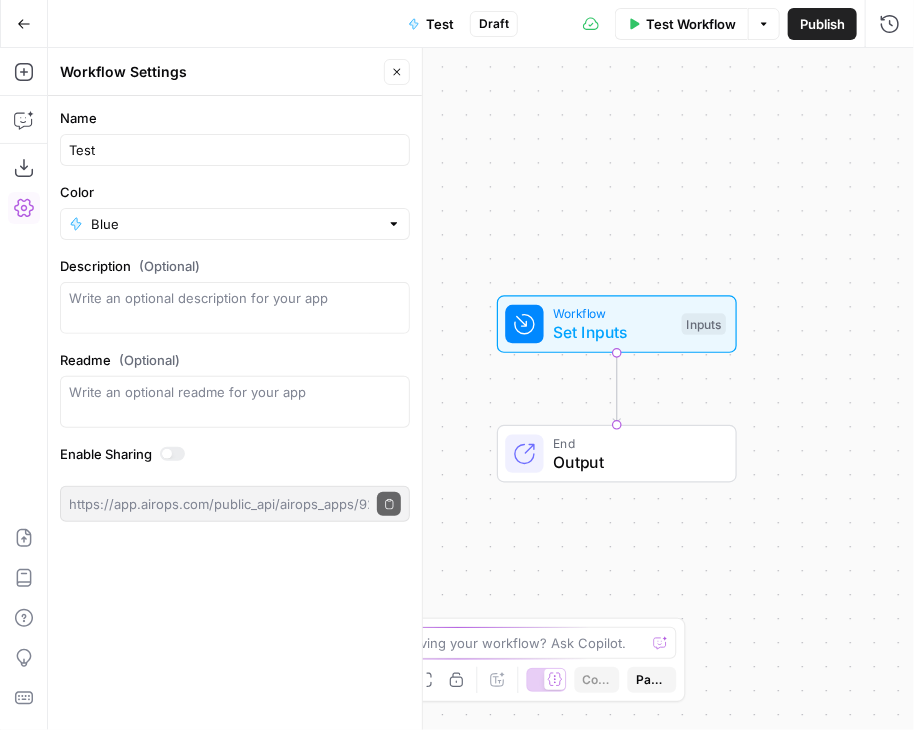 click on "Workflow Set Inputs Inputs End Output" at bounding box center [481, 389] 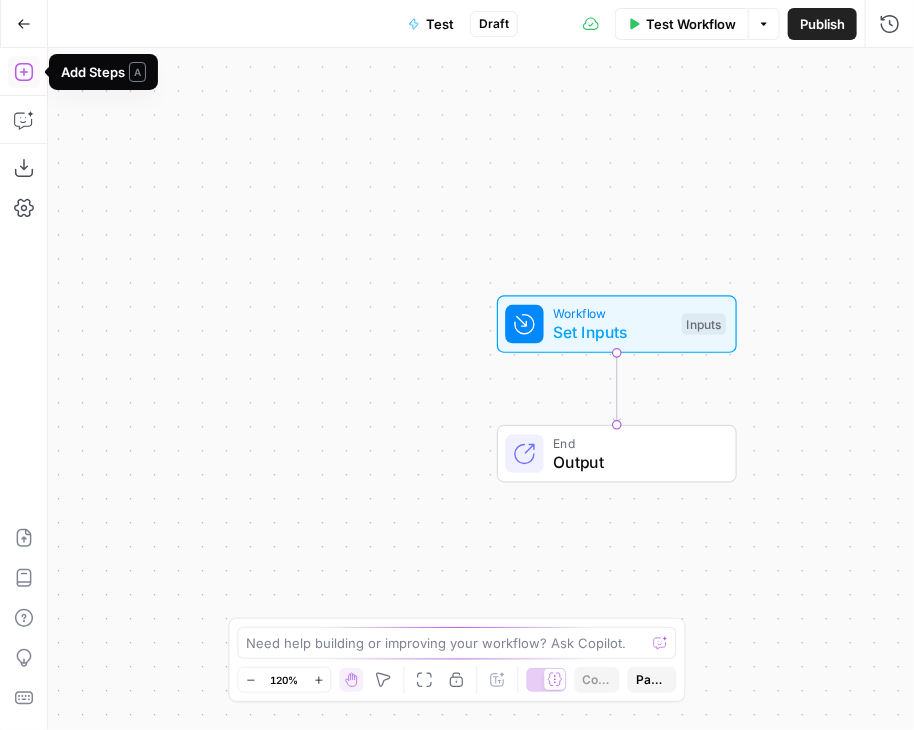 click 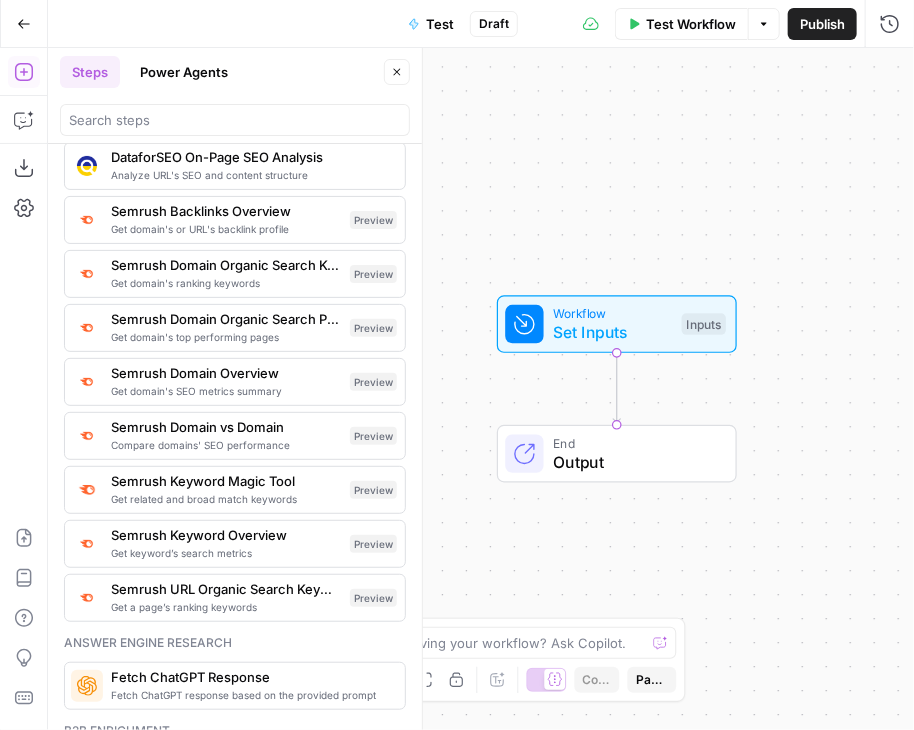 scroll, scrollTop: 2226, scrollLeft: 0, axis: vertical 